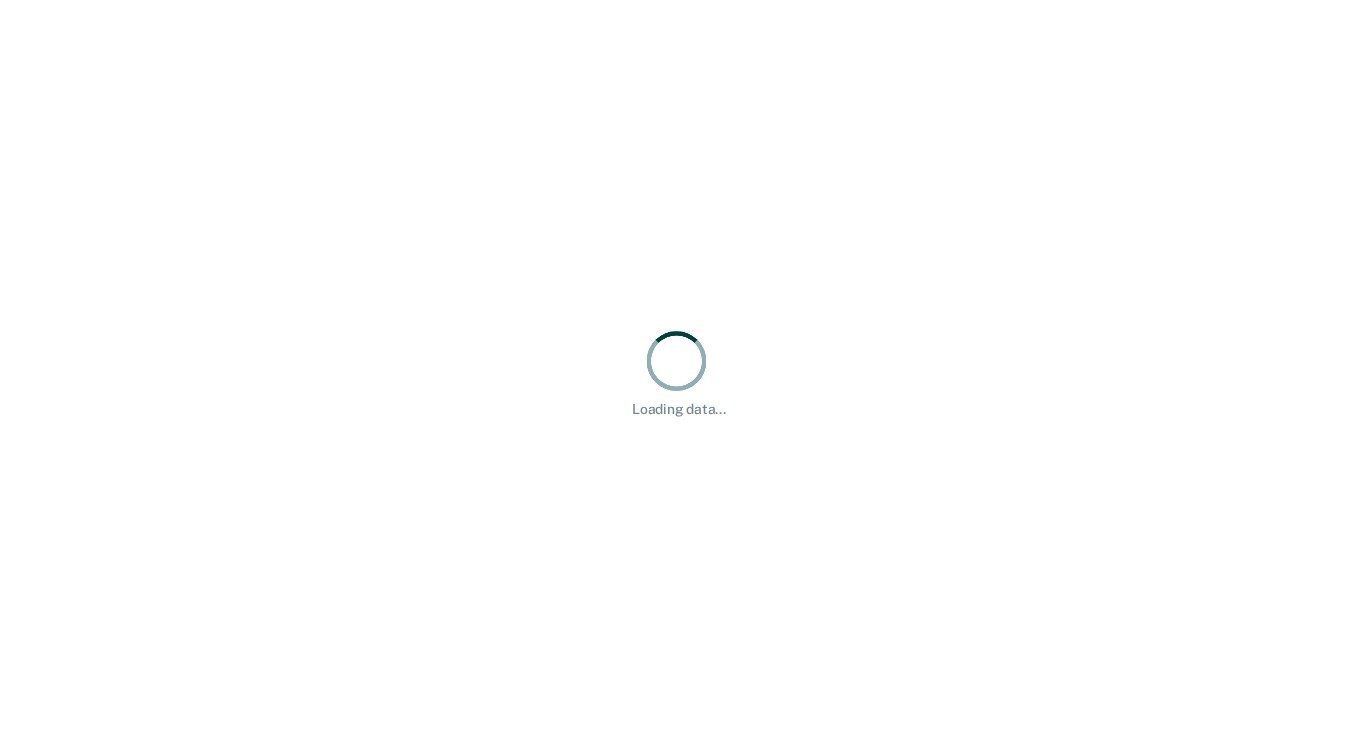 scroll, scrollTop: 0, scrollLeft: 0, axis: both 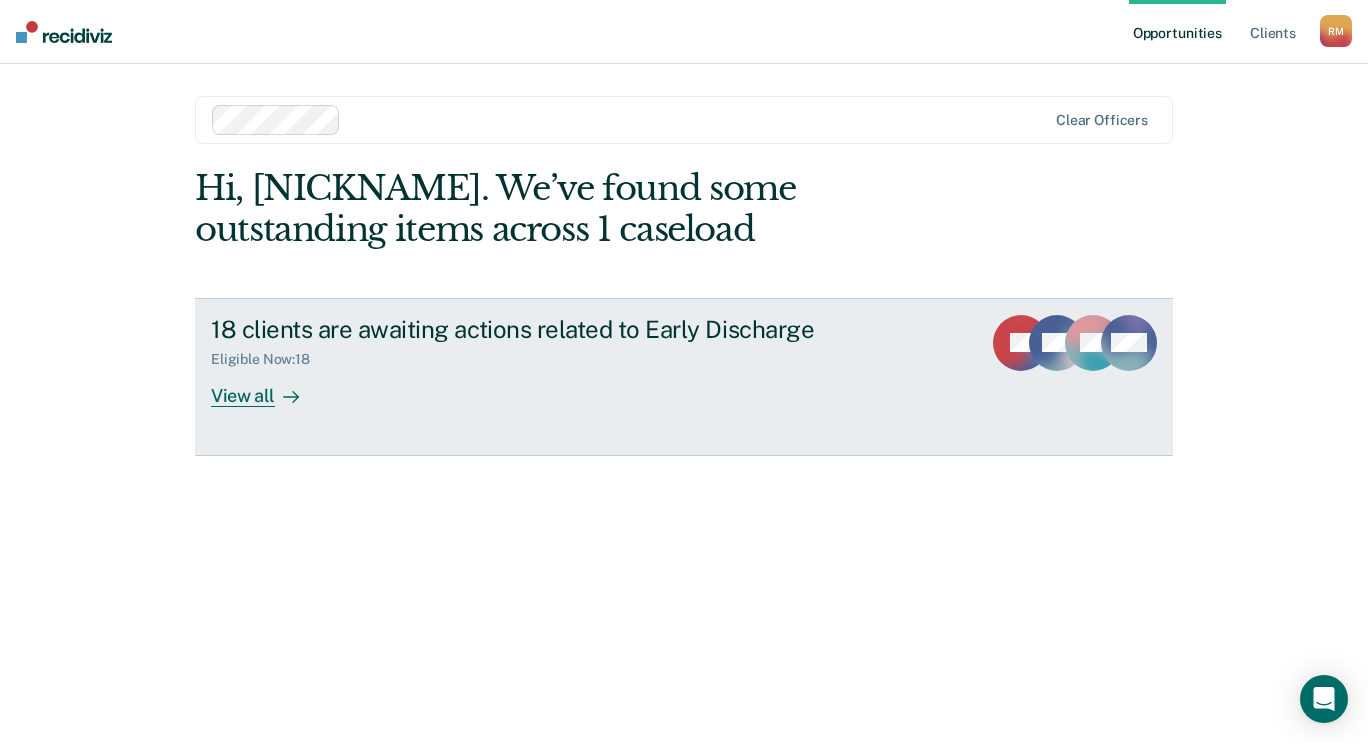 click on "View all" at bounding box center [267, 387] 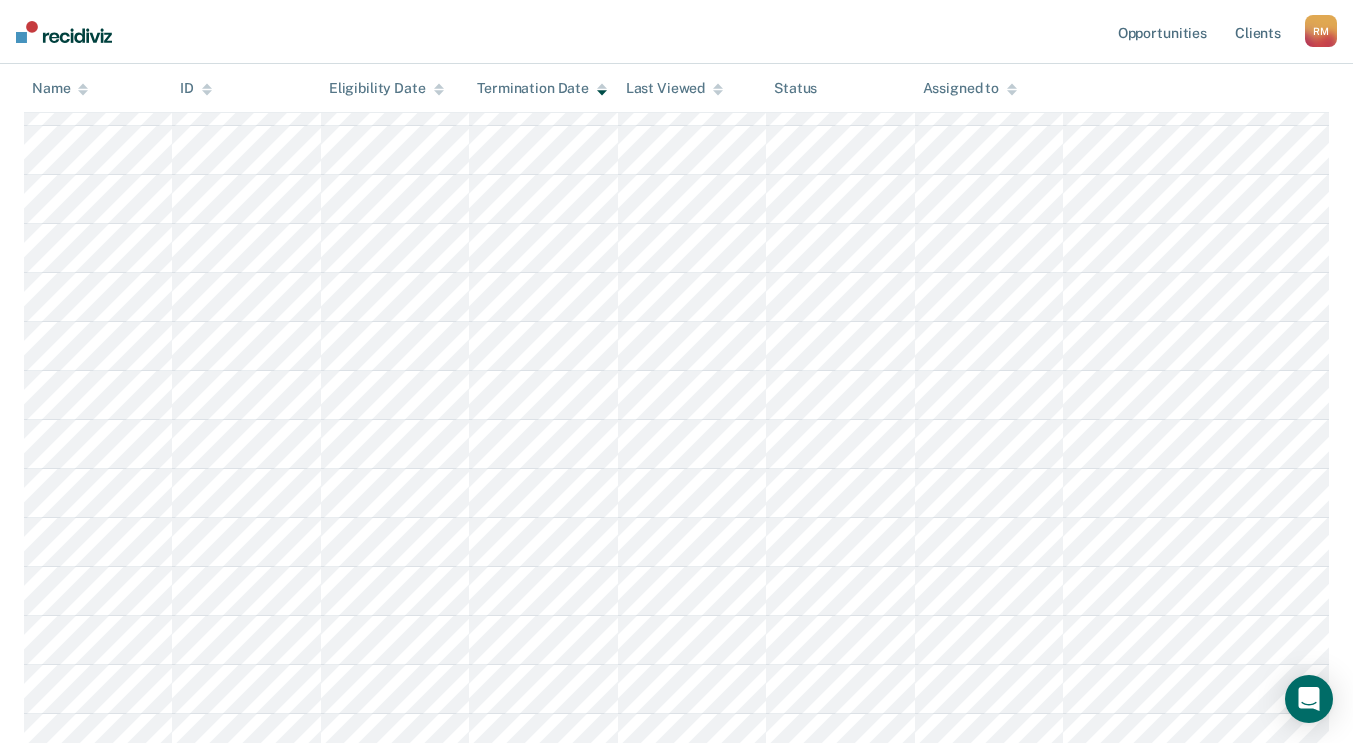 scroll, scrollTop: 398, scrollLeft: 0, axis: vertical 